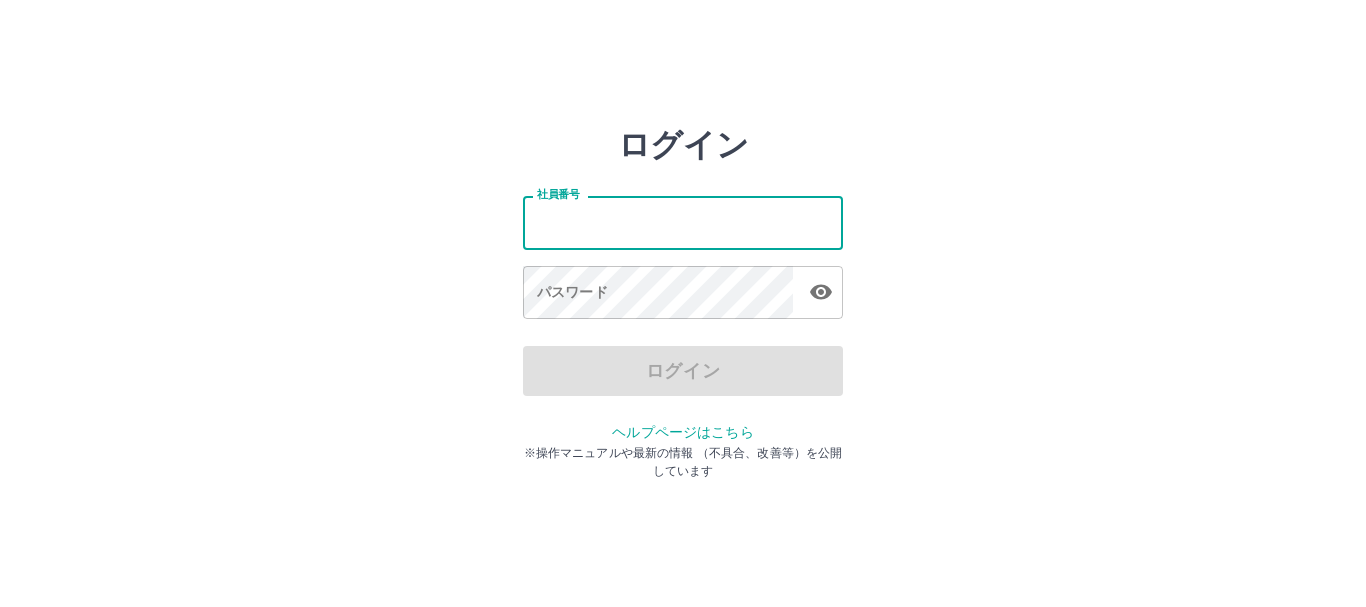 scroll, scrollTop: 0, scrollLeft: 0, axis: both 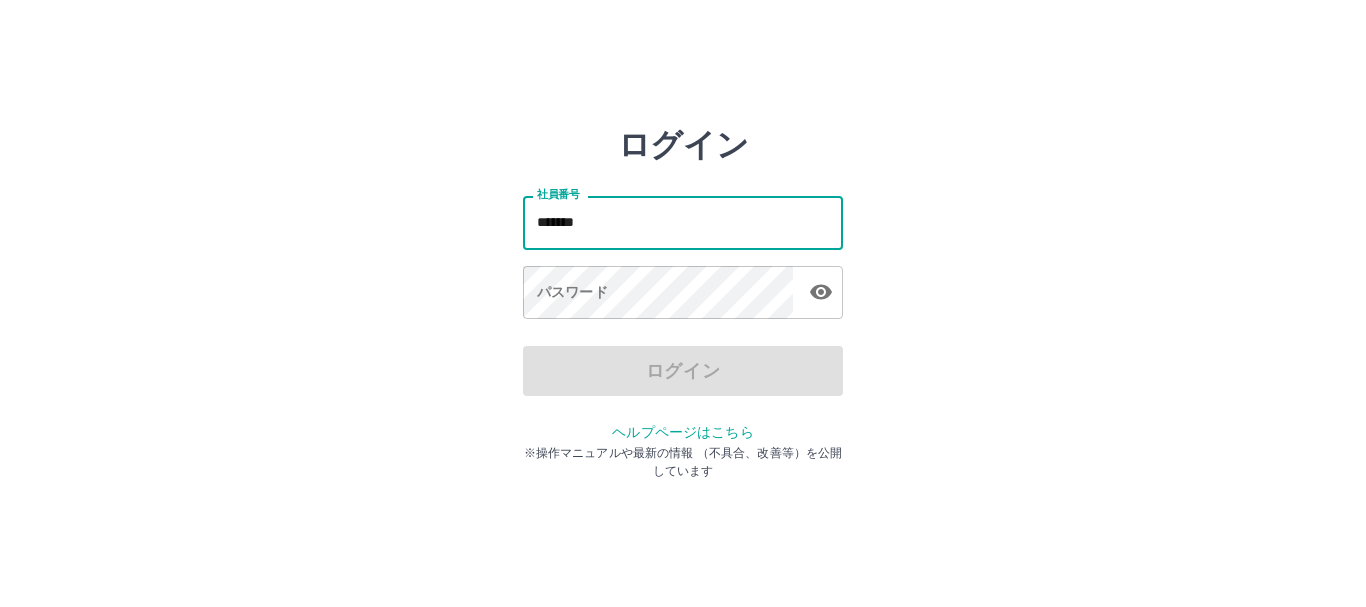 type on "*******" 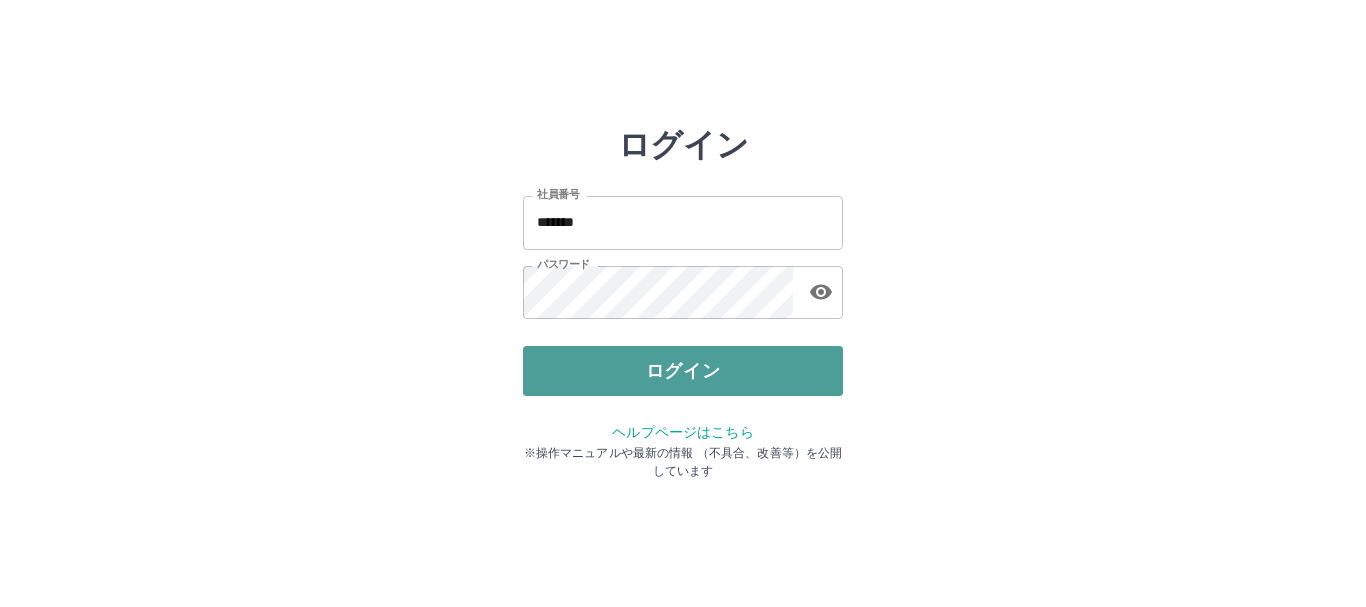 click on "ログイン" at bounding box center (683, 371) 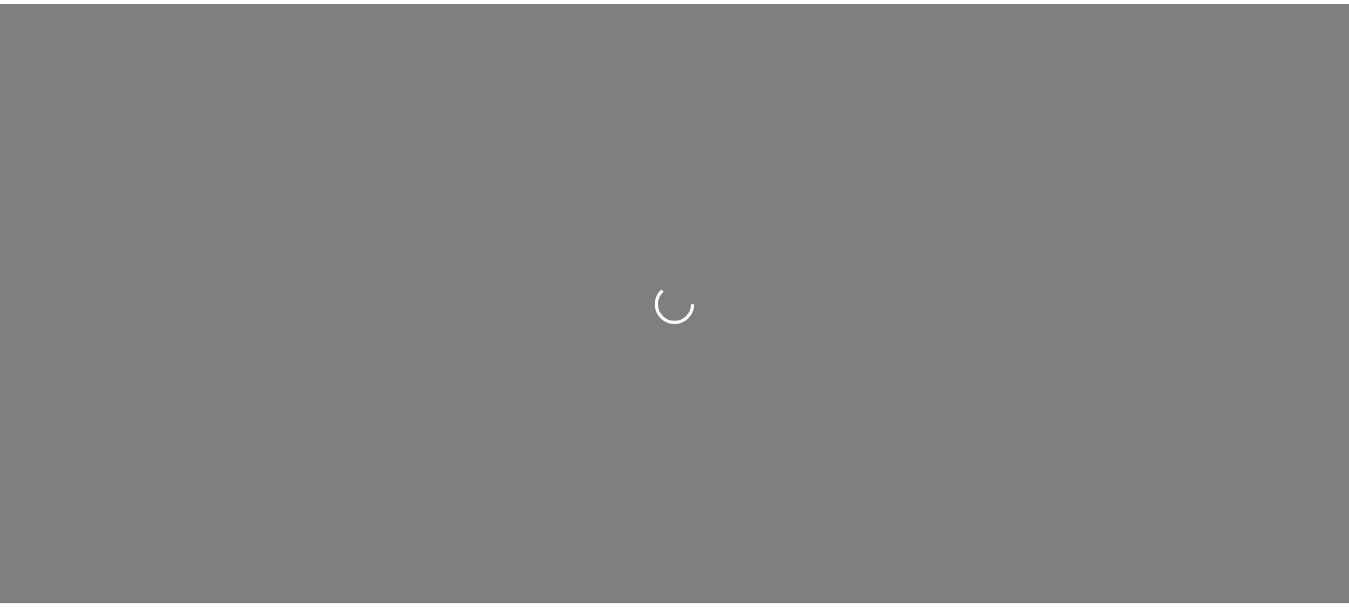 scroll, scrollTop: 0, scrollLeft: 0, axis: both 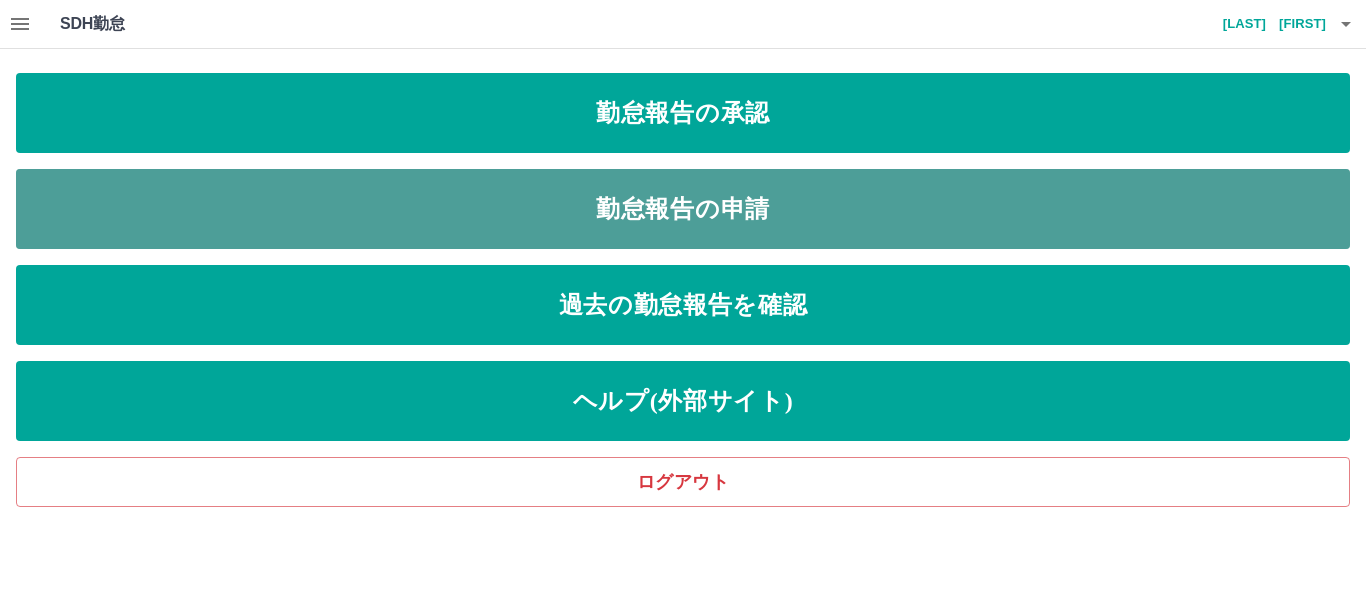 click on "勤怠報告の申請" at bounding box center (683, 209) 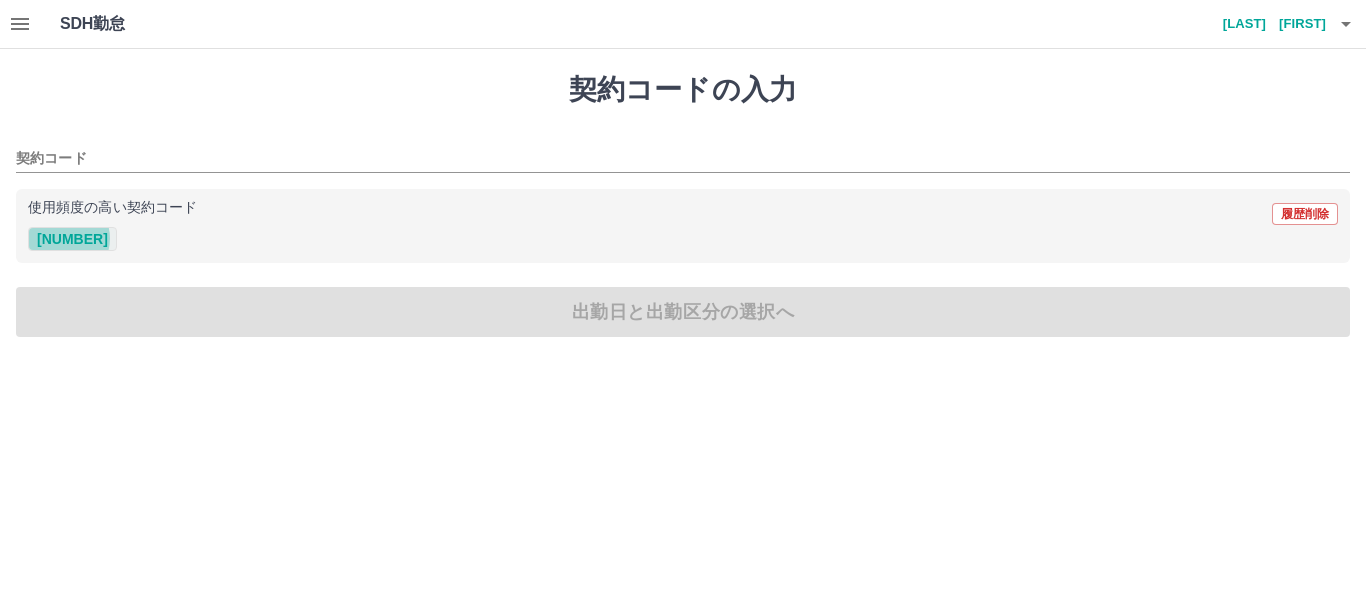click on "[NUMBER]" at bounding box center (72, 239) 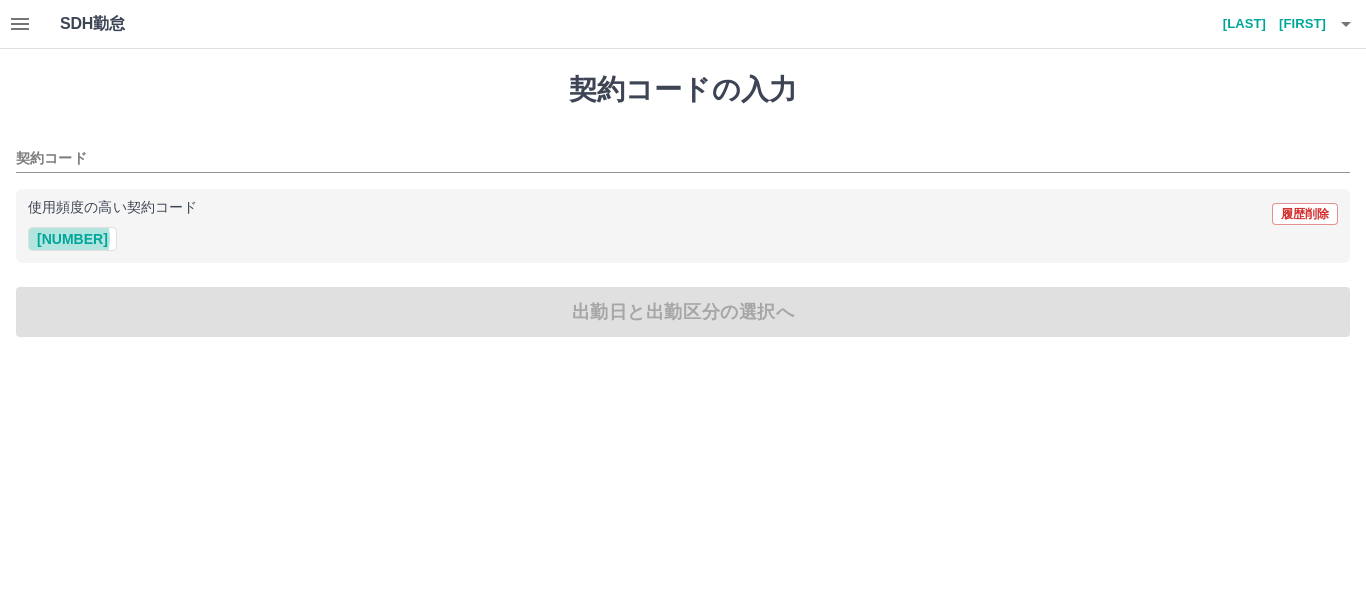 type on "********" 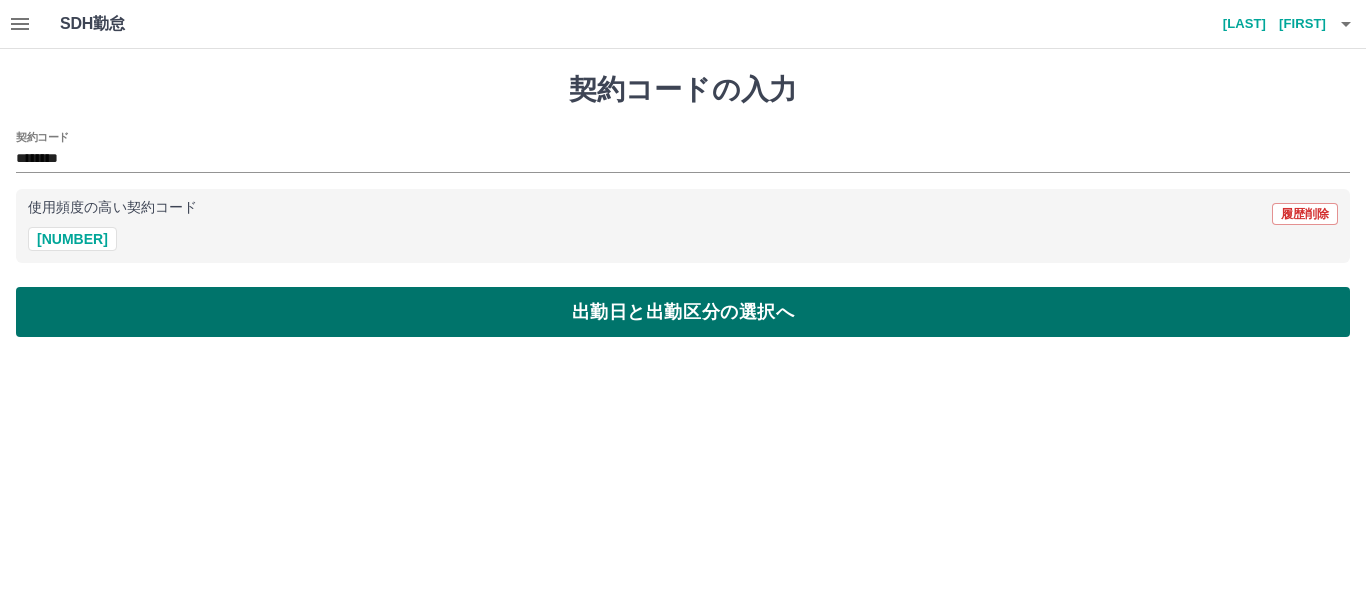 click on "出勤日と出勤区分の選択へ" at bounding box center (683, 312) 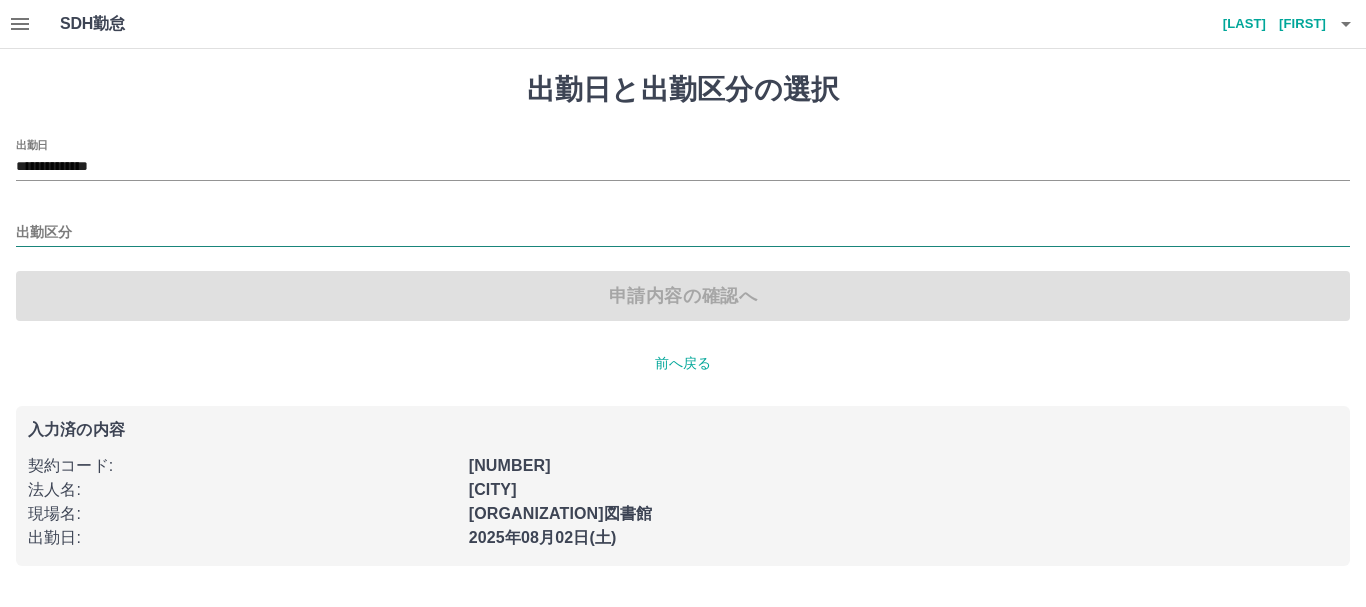 click on "出勤区分" at bounding box center [683, 233] 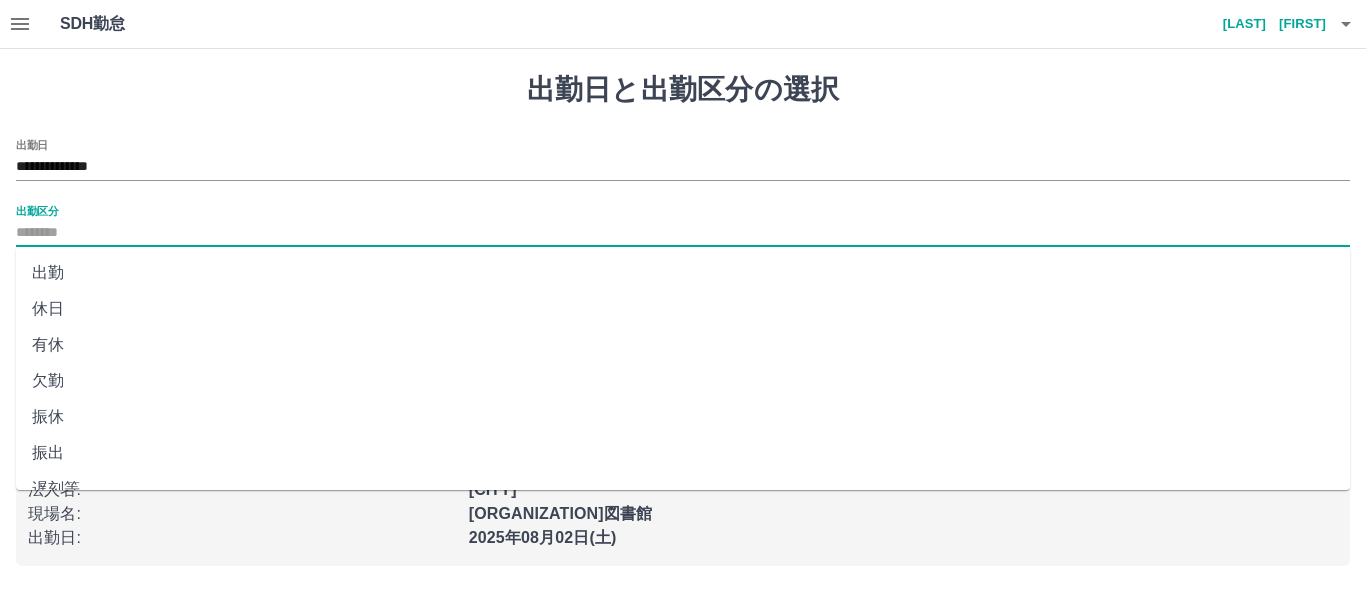 click on "出勤" at bounding box center (683, 273) 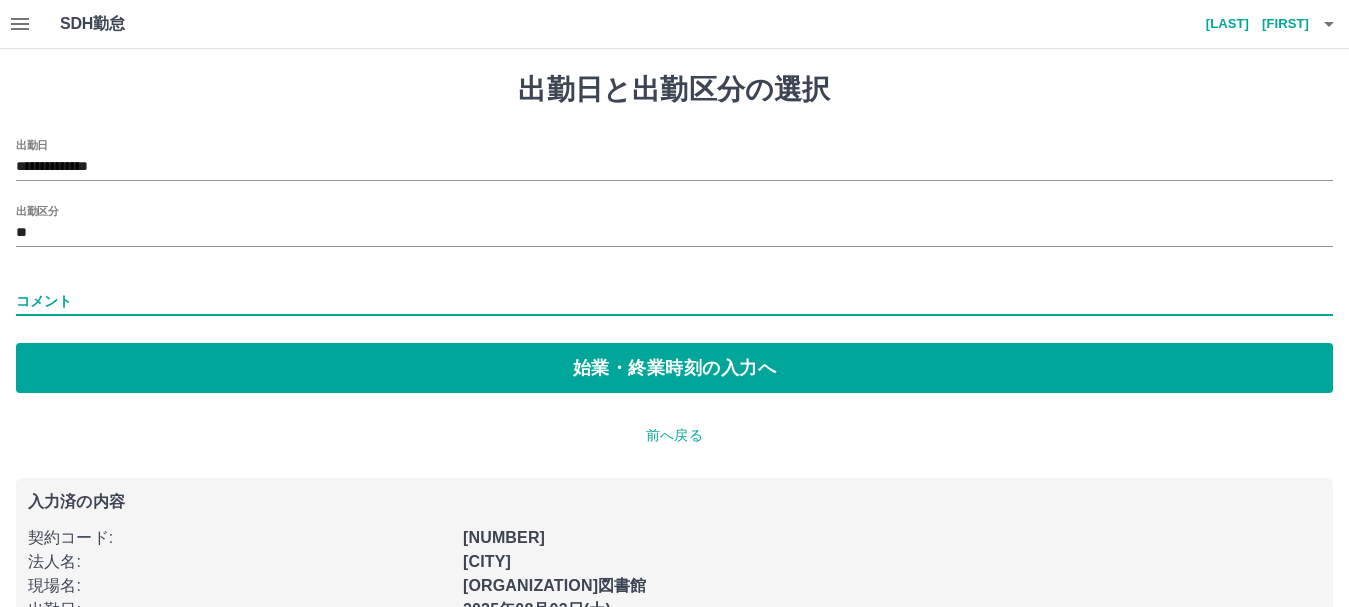 click on "コメント" at bounding box center (674, 301) 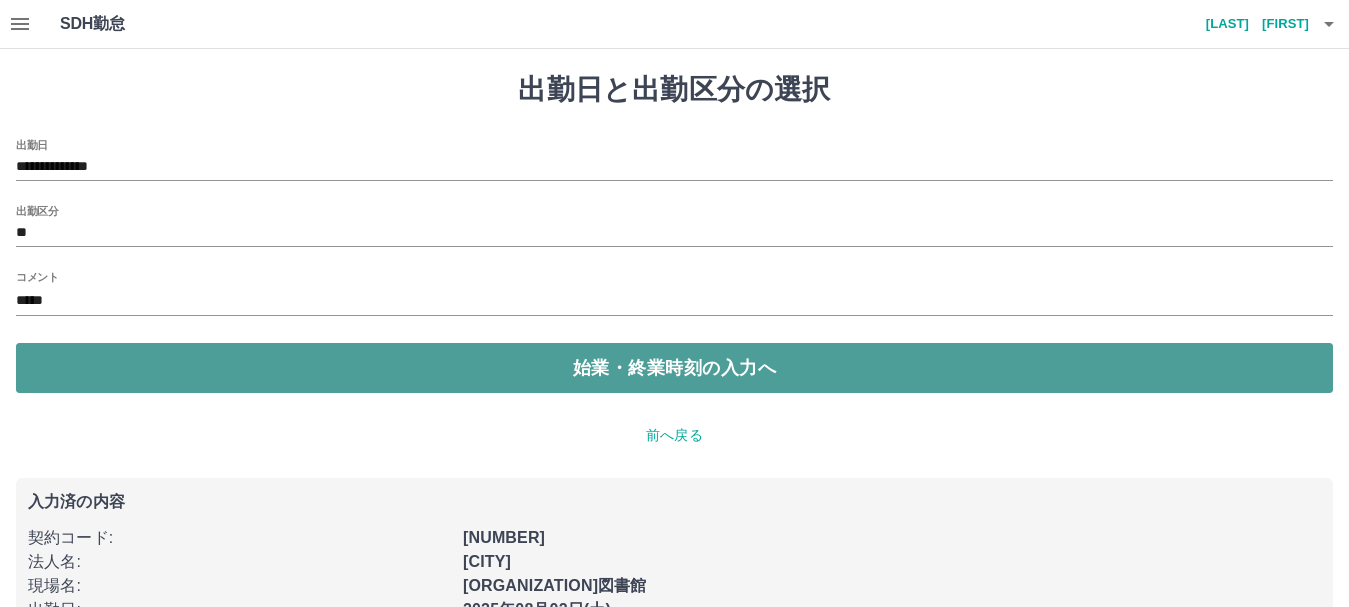 click on "始業・終業時刻の入力へ" at bounding box center (674, 368) 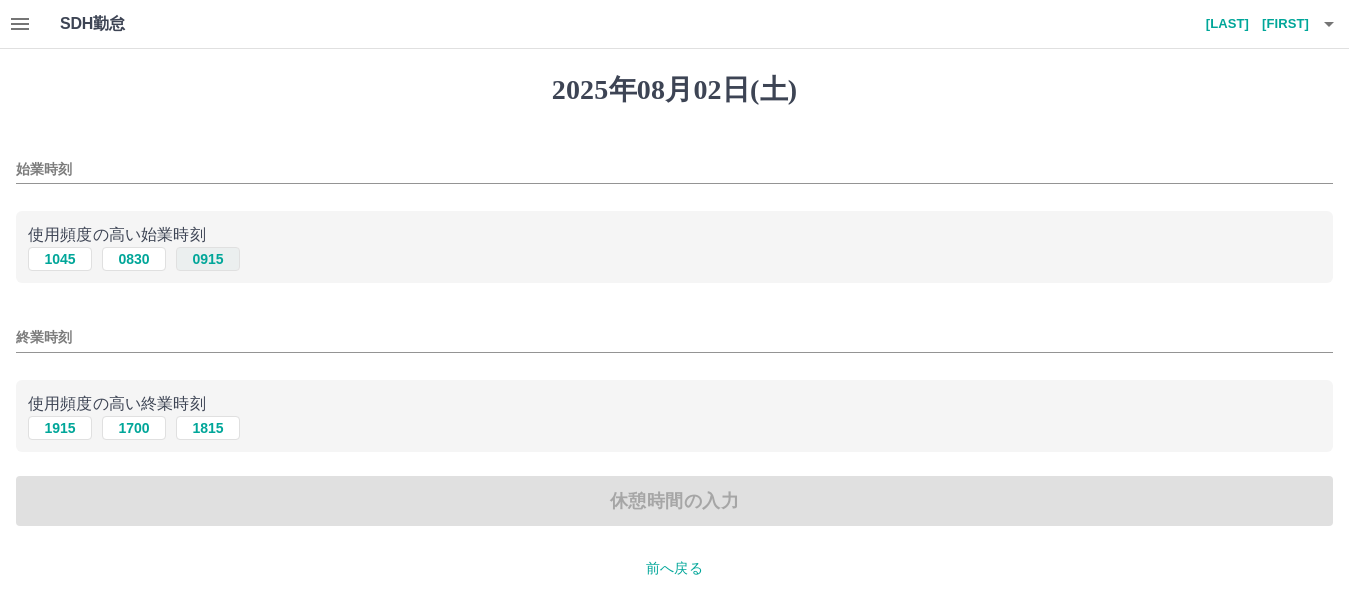 click on "0915" at bounding box center (208, 259) 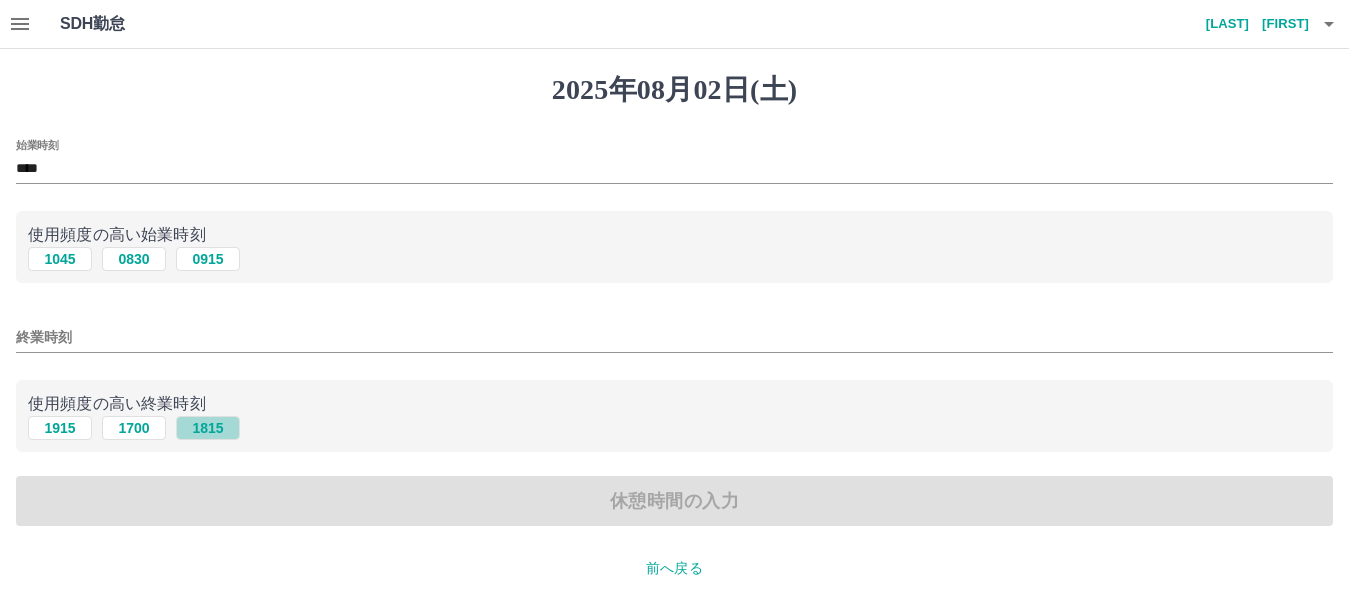 click on "1815" at bounding box center [208, 428] 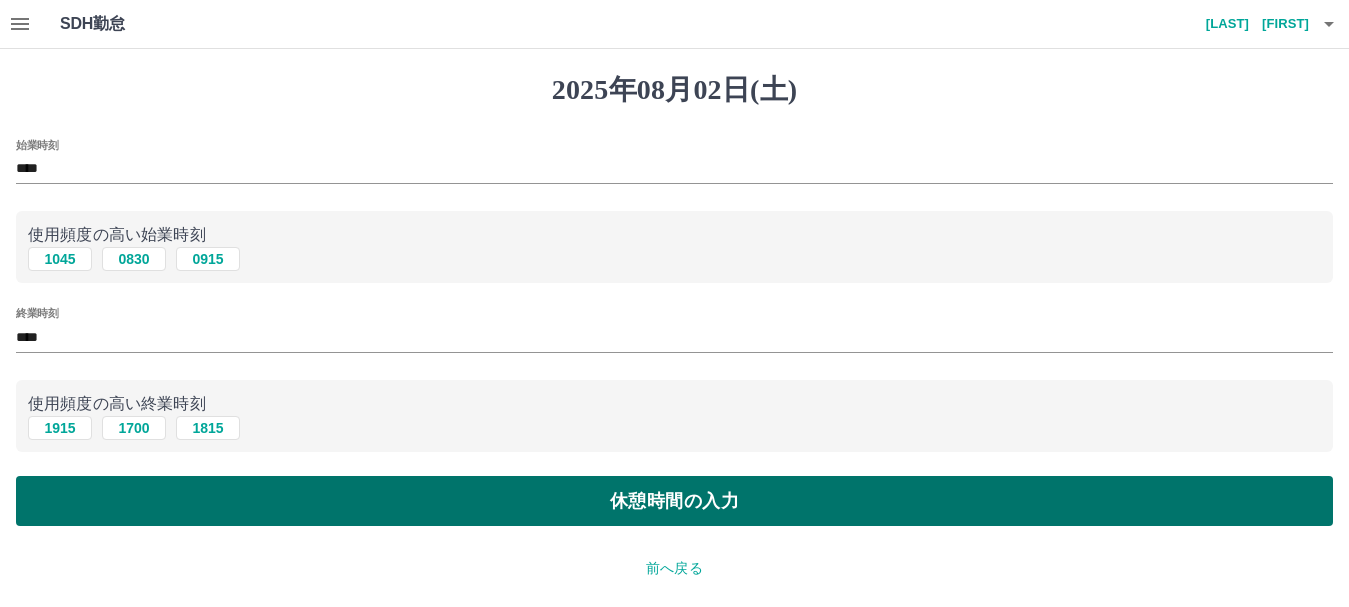 click on "休憩時間の入力" at bounding box center [674, 501] 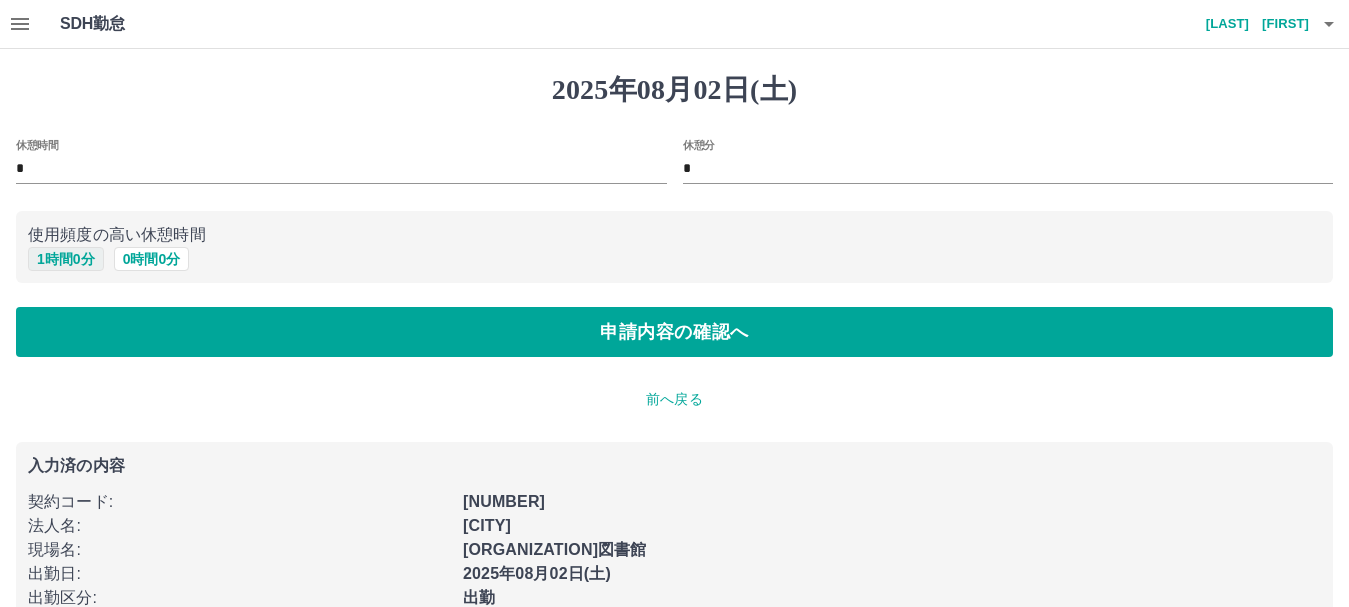 click on "1 時間 0 分" at bounding box center (66, 259) 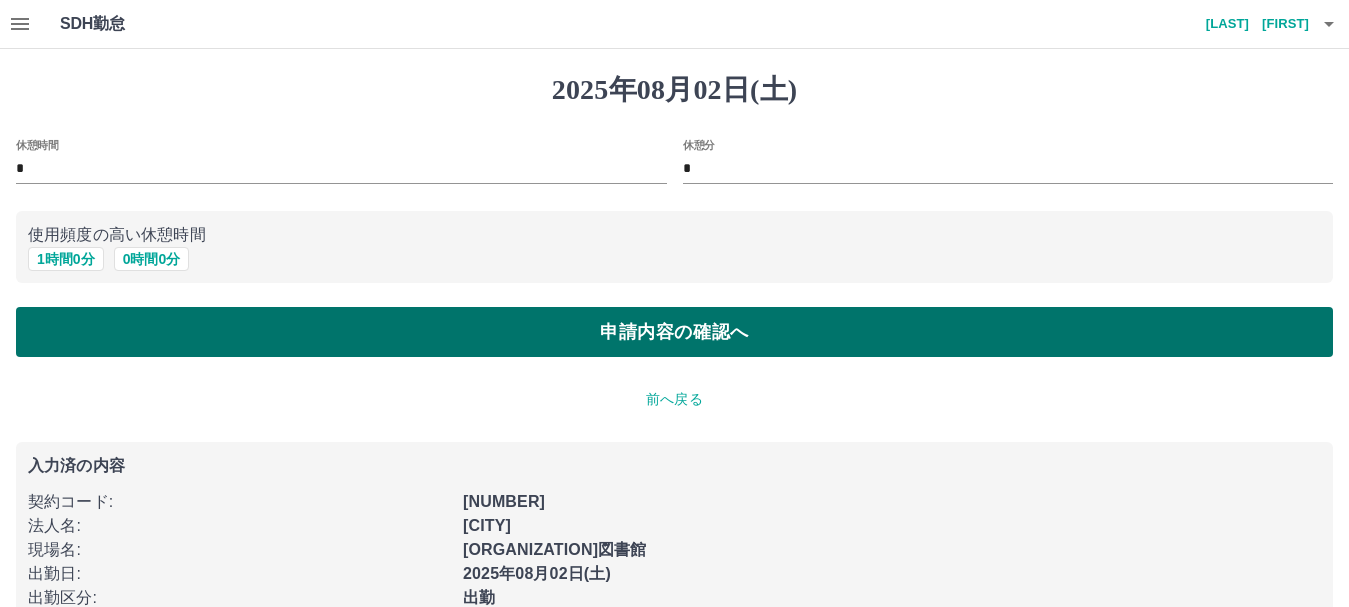 click on "申請内容の確認へ" at bounding box center (674, 332) 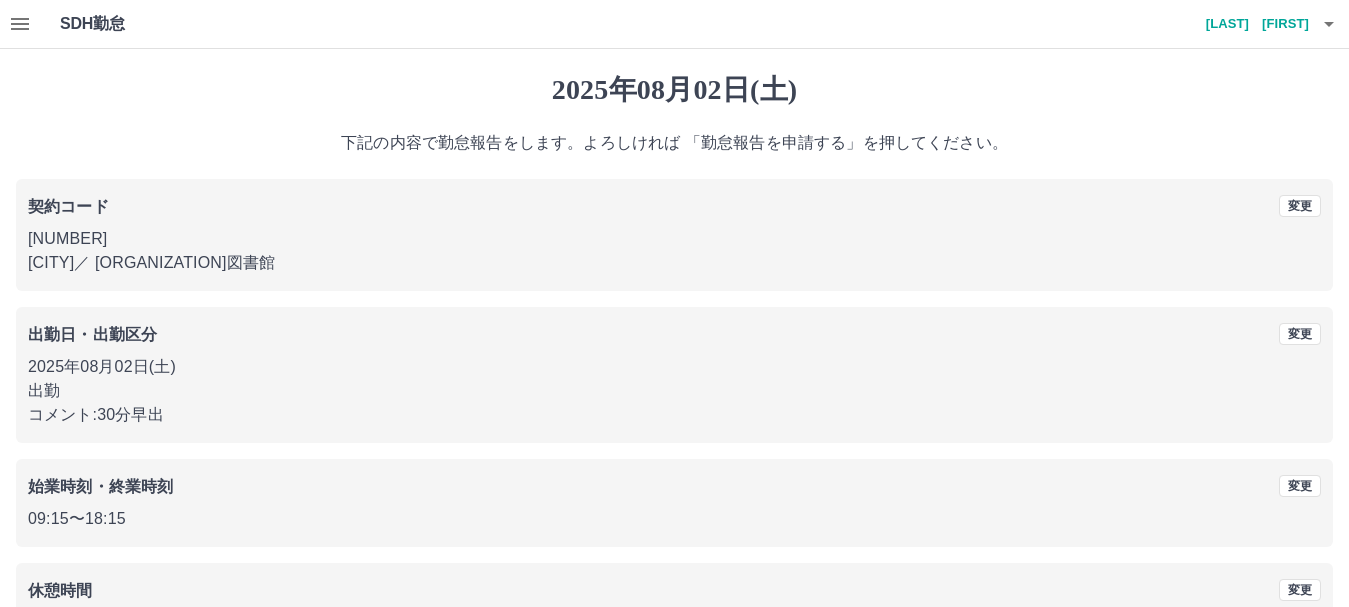 scroll, scrollTop: 142, scrollLeft: 0, axis: vertical 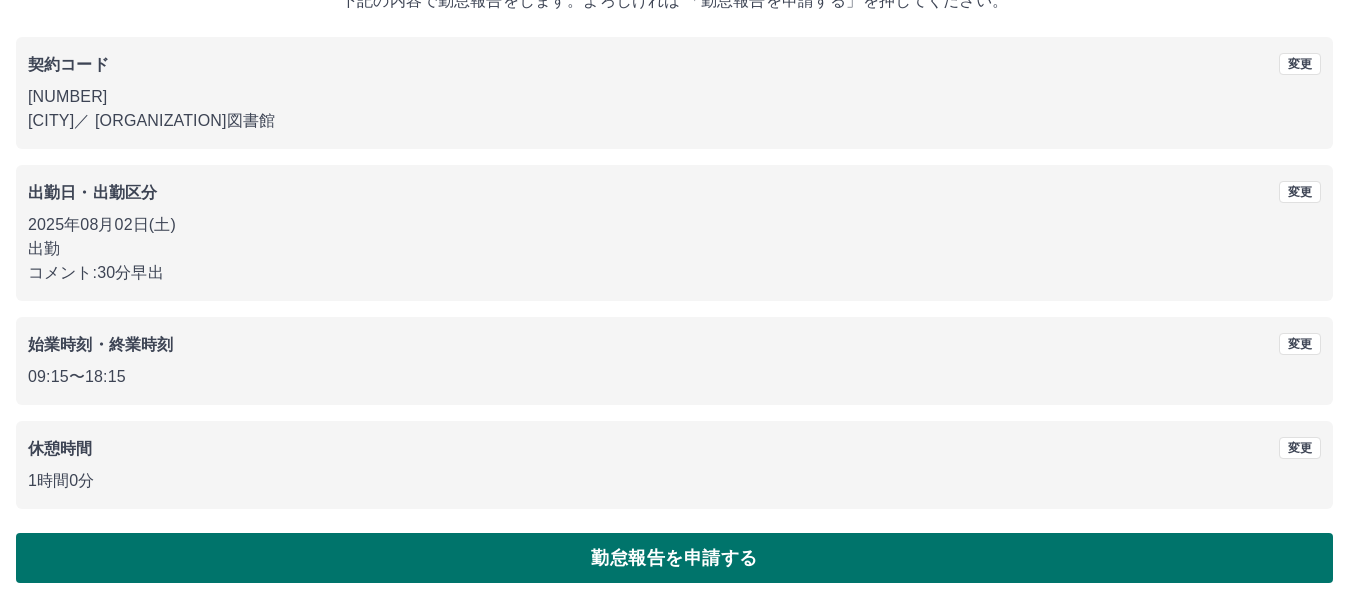 click on "勤怠報告を申請する" at bounding box center [674, 558] 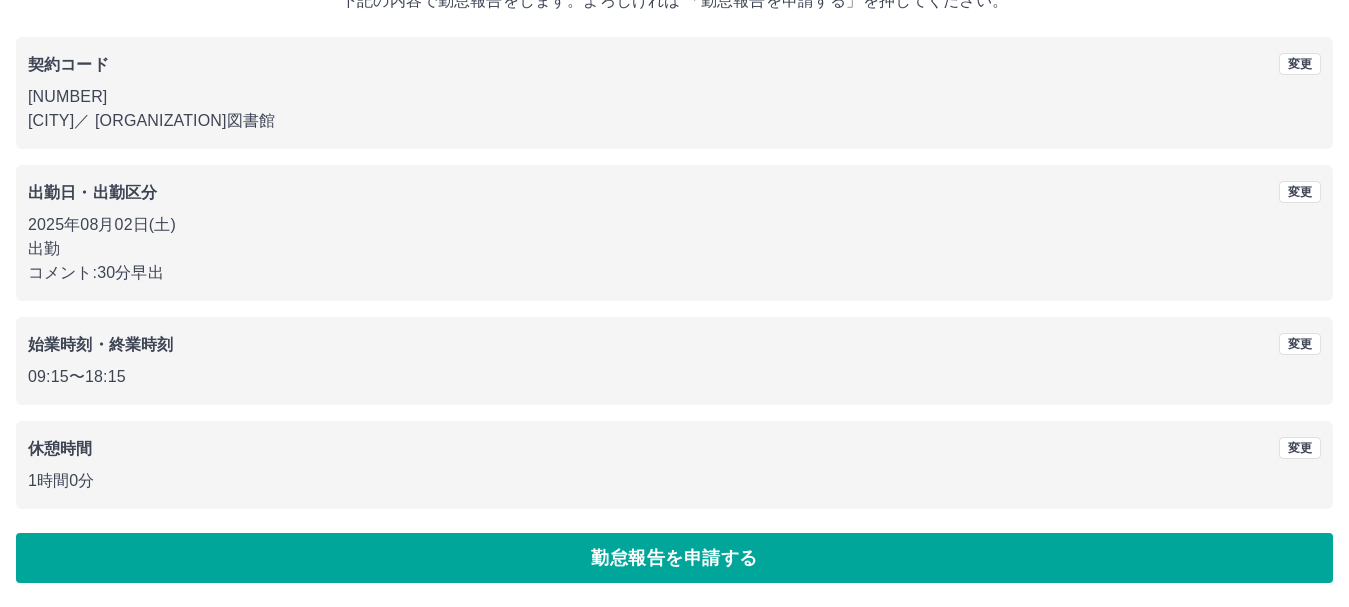 scroll, scrollTop: 0, scrollLeft: 0, axis: both 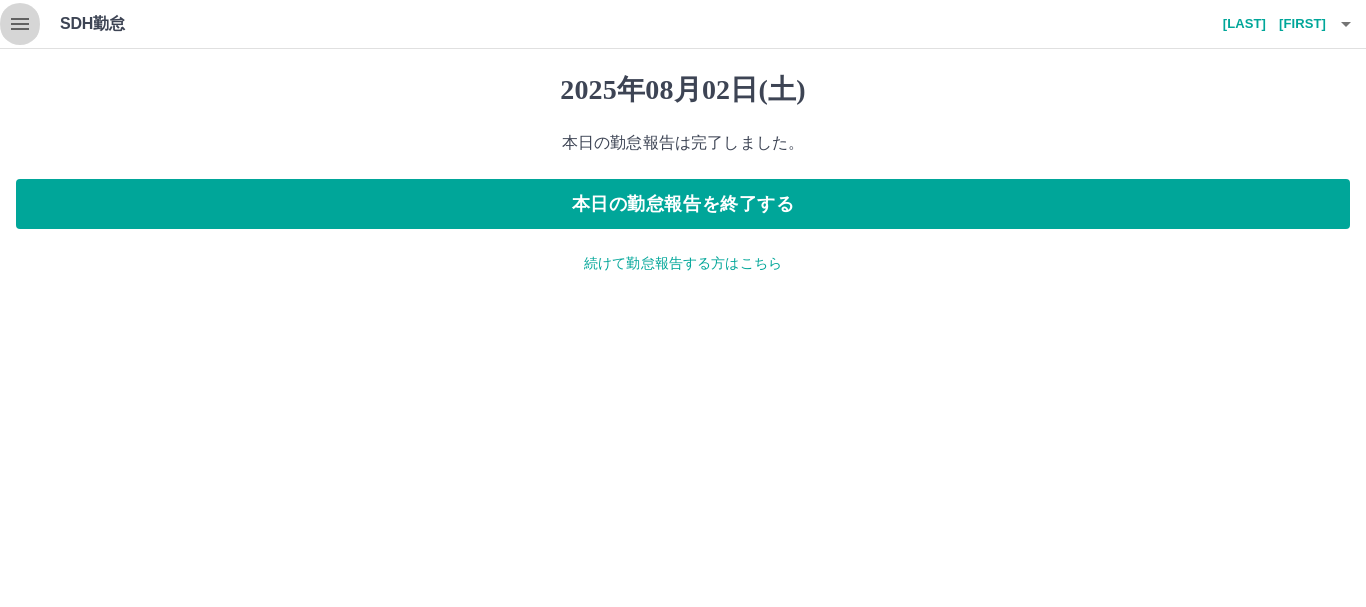 click at bounding box center (20, 24) 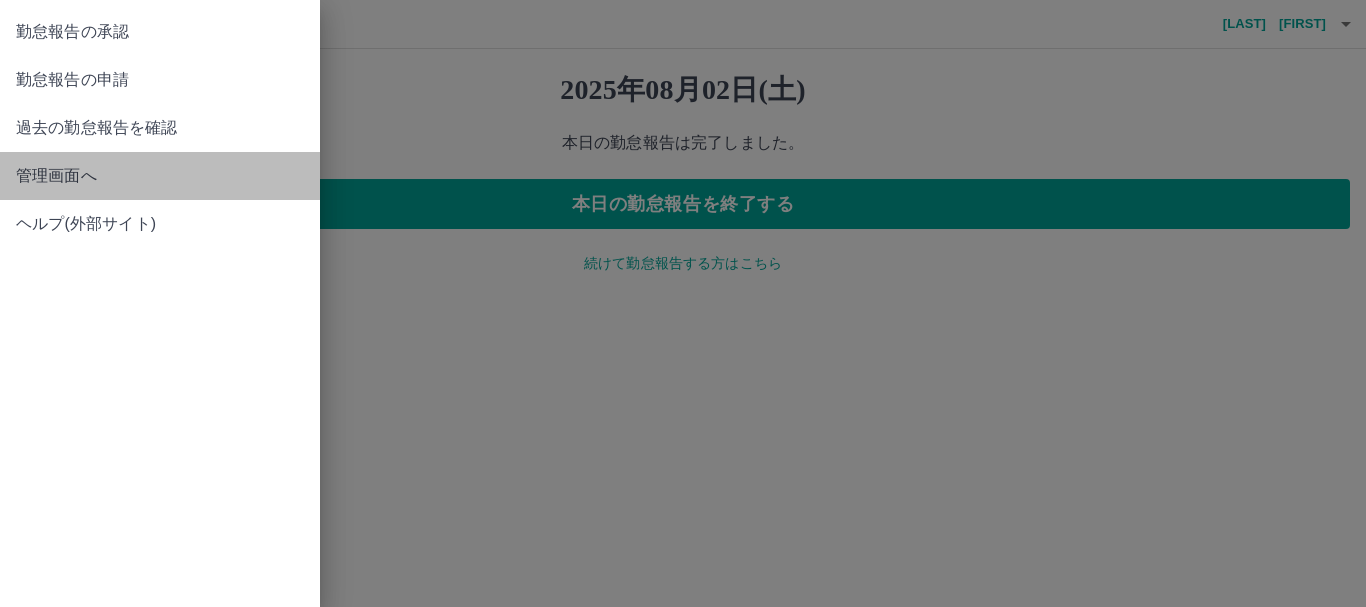 click on "管理画面へ" at bounding box center (160, 176) 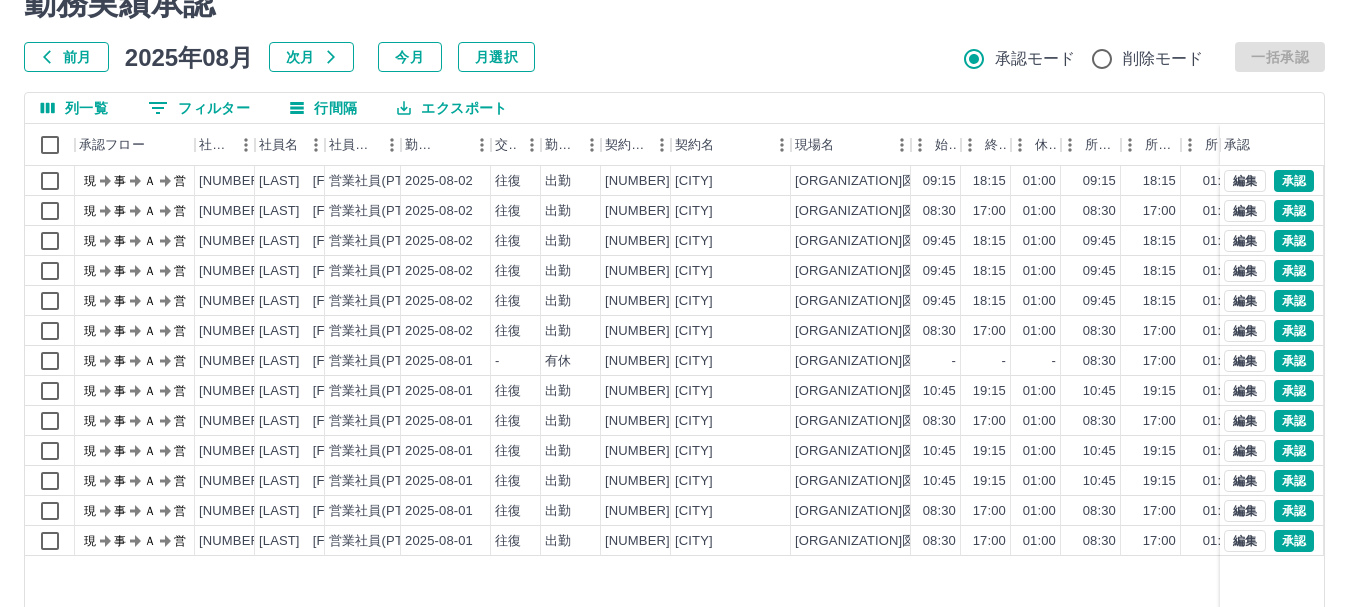 scroll, scrollTop: 238, scrollLeft: 0, axis: vertical 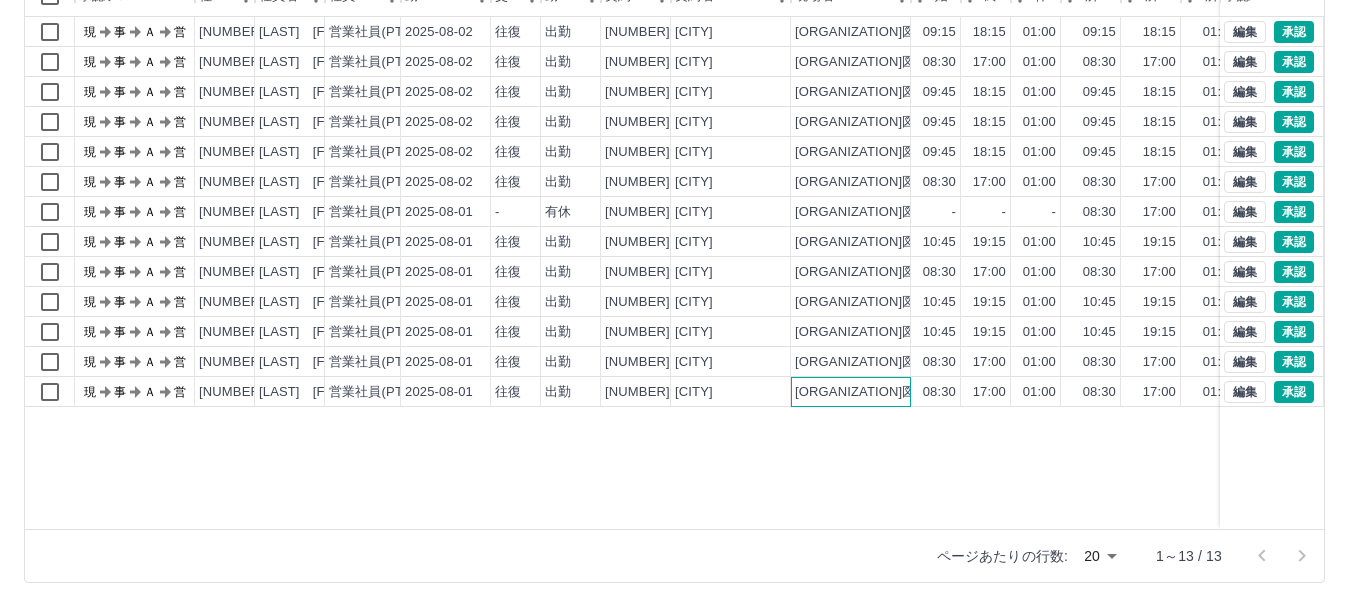 click on "[ORGANIZATION]図書館" at bounding box center (868, 392) 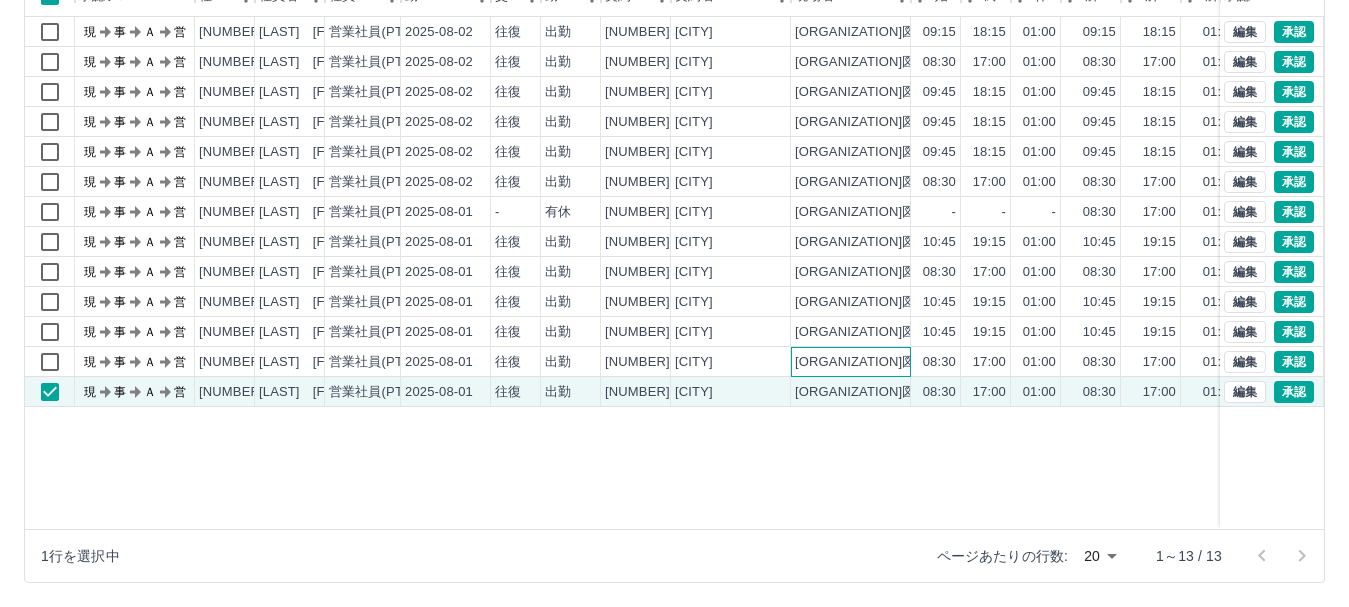 click on "[ORGANIZATION]図書館" at bounding box center [851, 362] 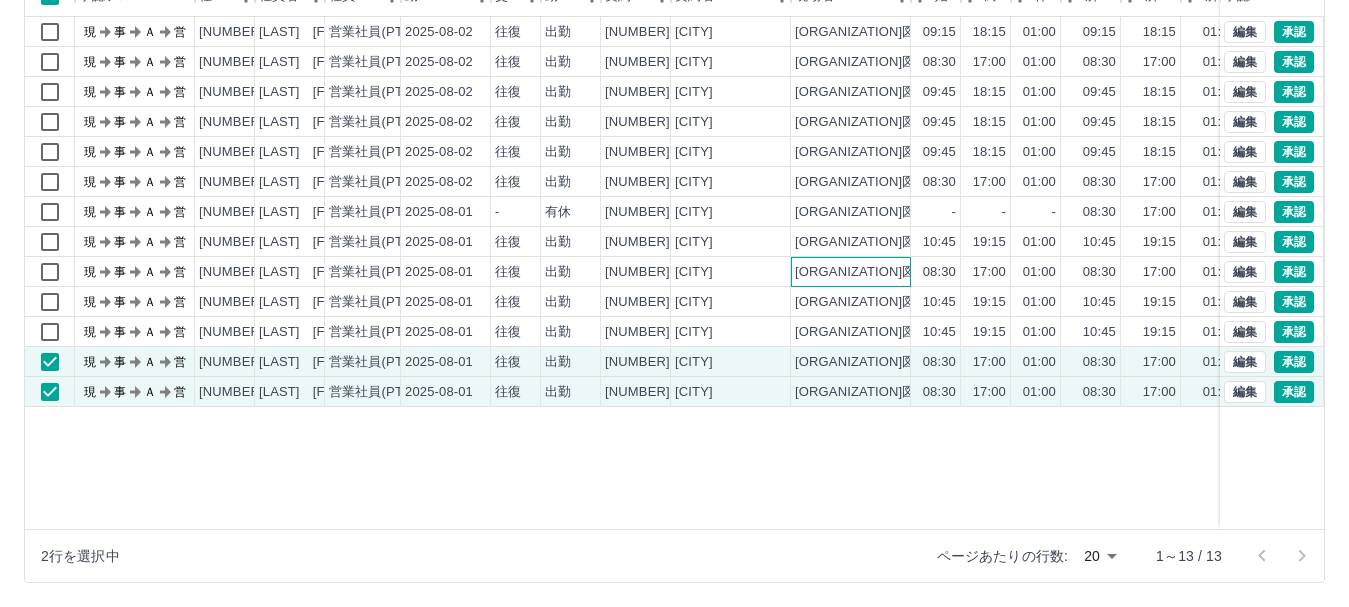 click on "[ORGANIZATION]図書館" at bounding box center [851, 272] 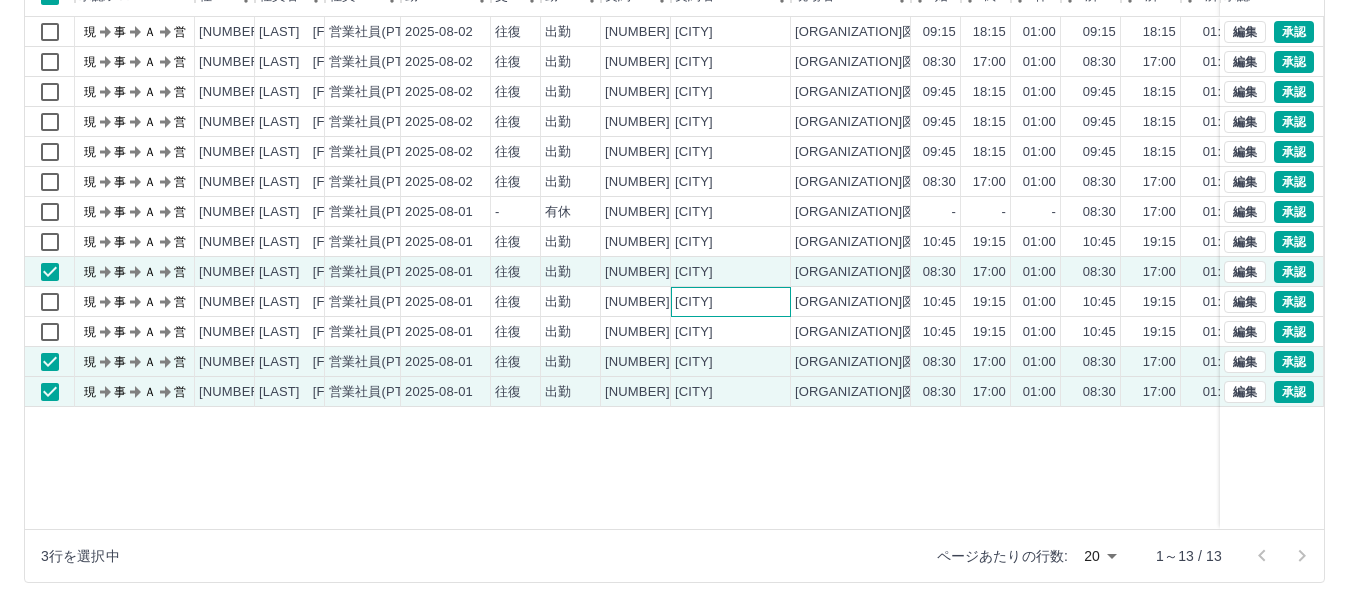 click on "[CITY]" at bounding box center [731, 302] 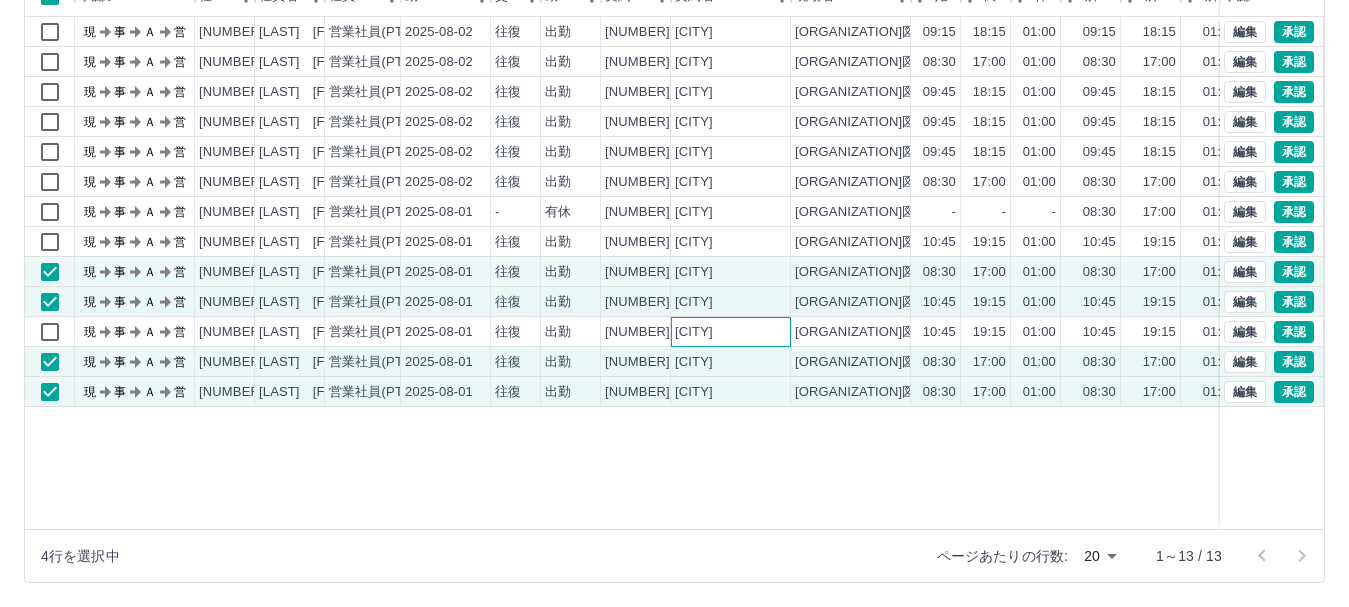click on "[CITY]" at bounding box center (731, 332) 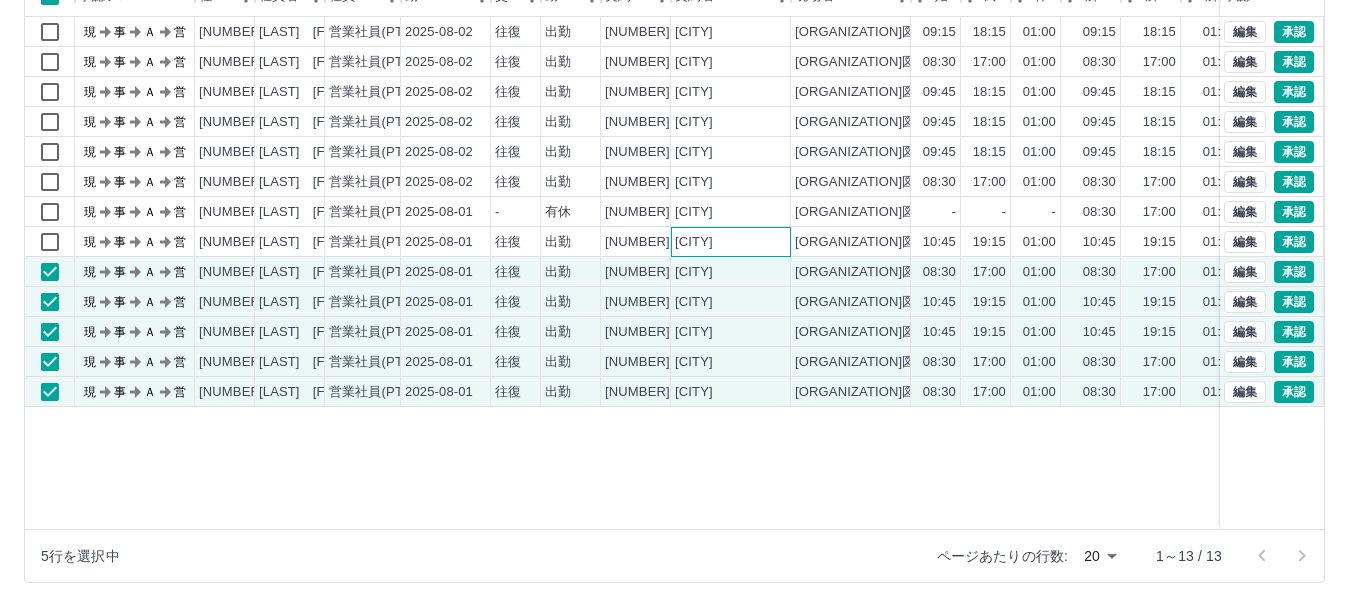 click on "[CITY]" at bounding box center [694, 242] 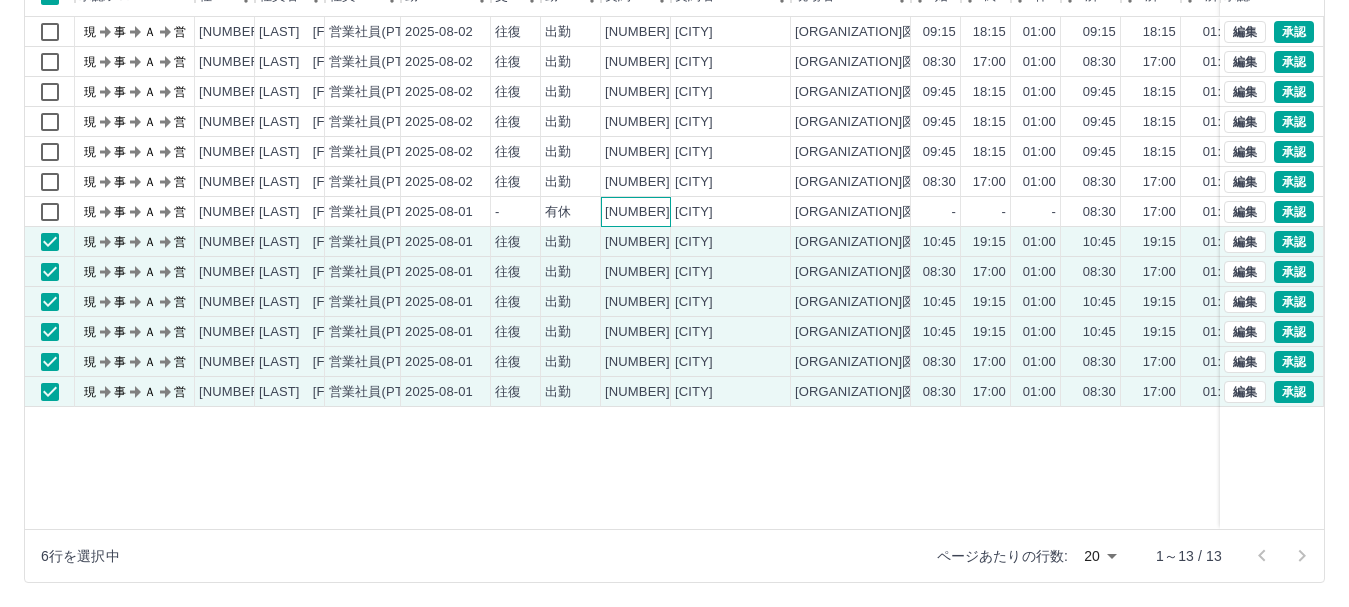 click on "[NUMBER]" at bounding box center (637, 212) 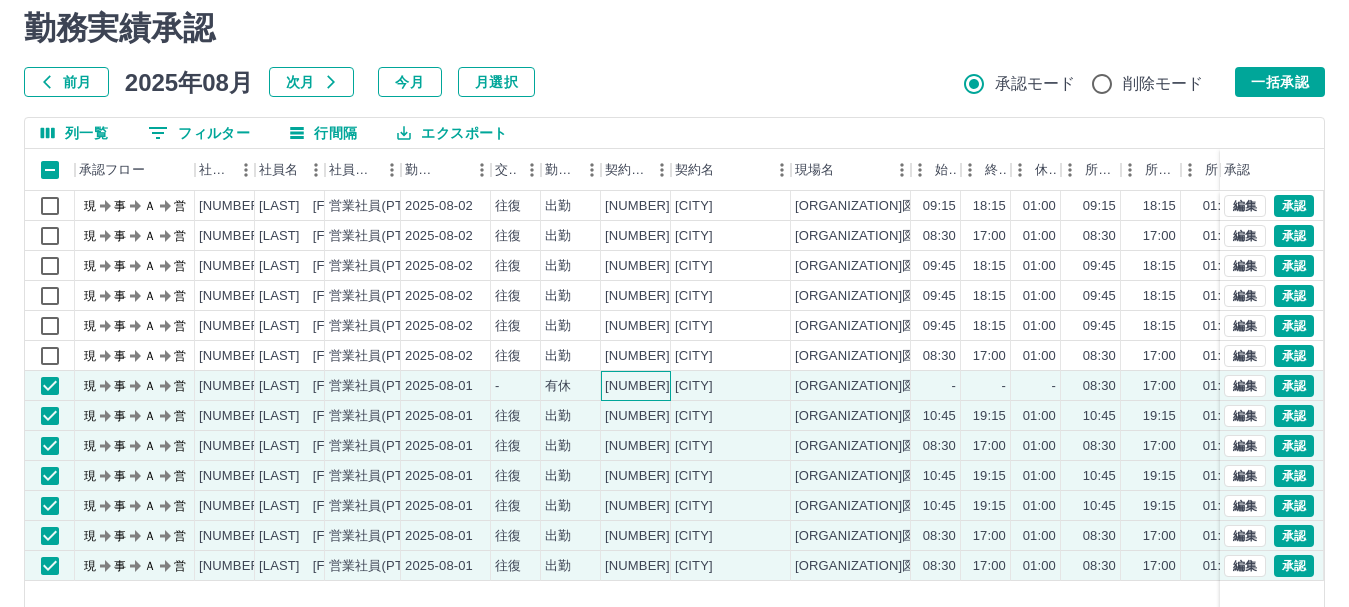 scroll, scrollTop: 38, scrollLeft: 0, axis: vertical 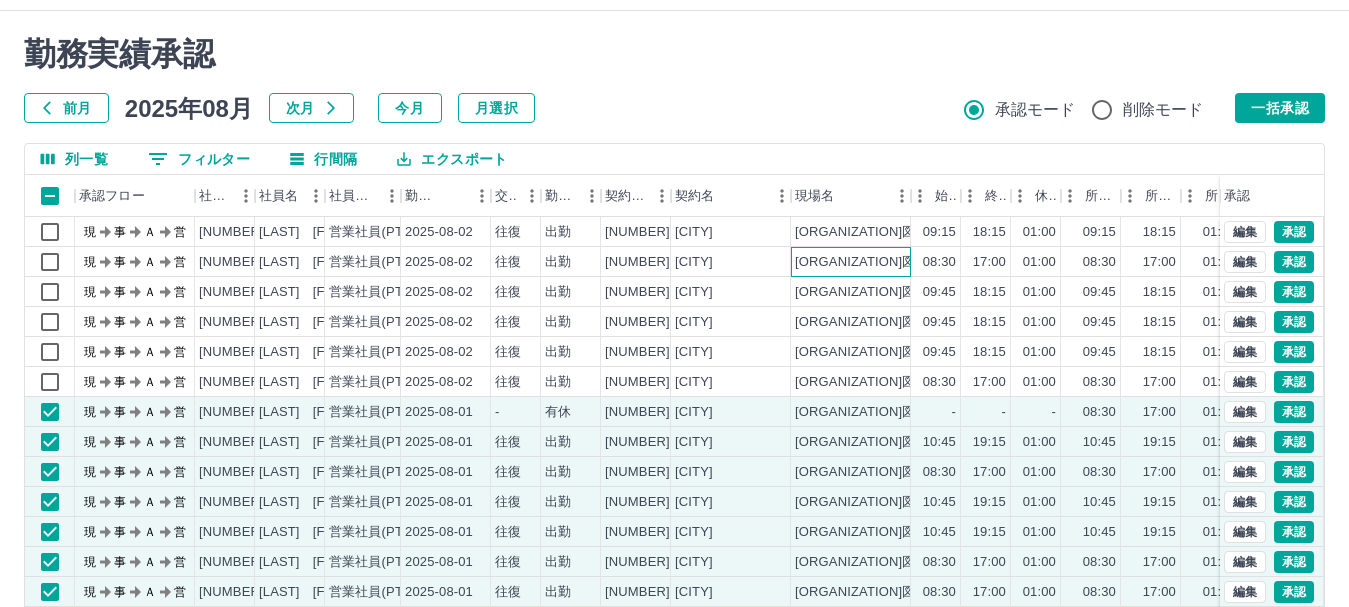 click on "[ORGANIZATION]図書館" at bounding box center (868, 262) 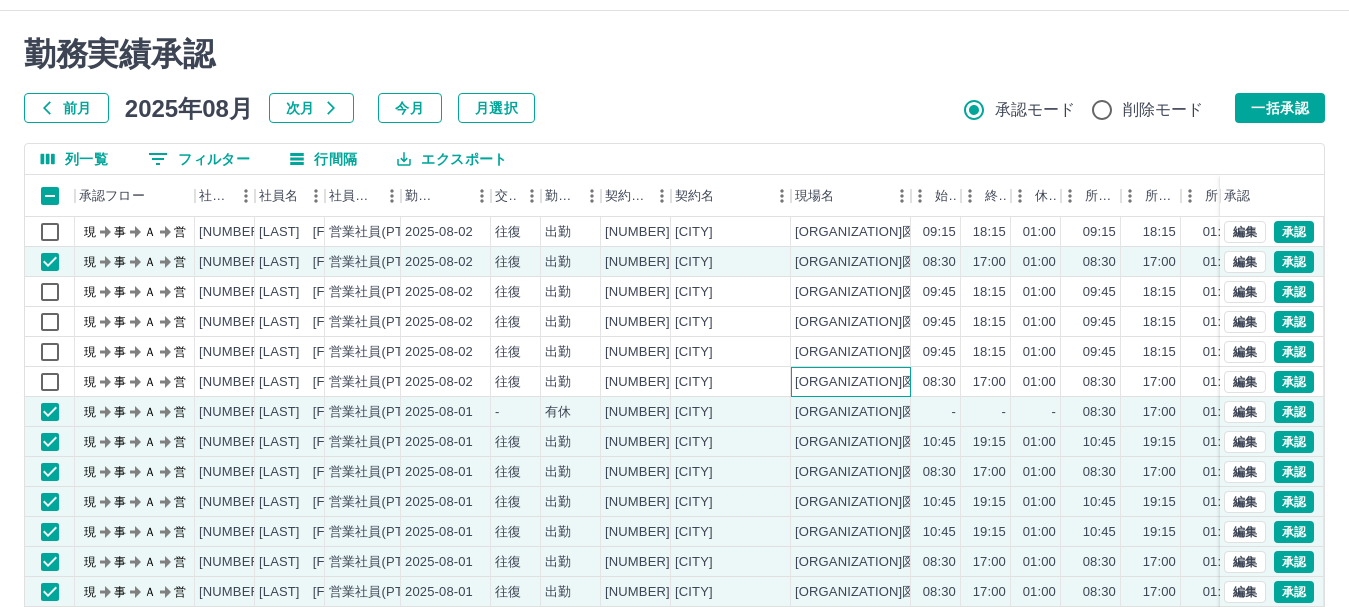 click on "[ORGANIZATION]図書館" at bounding box center [868, 382] 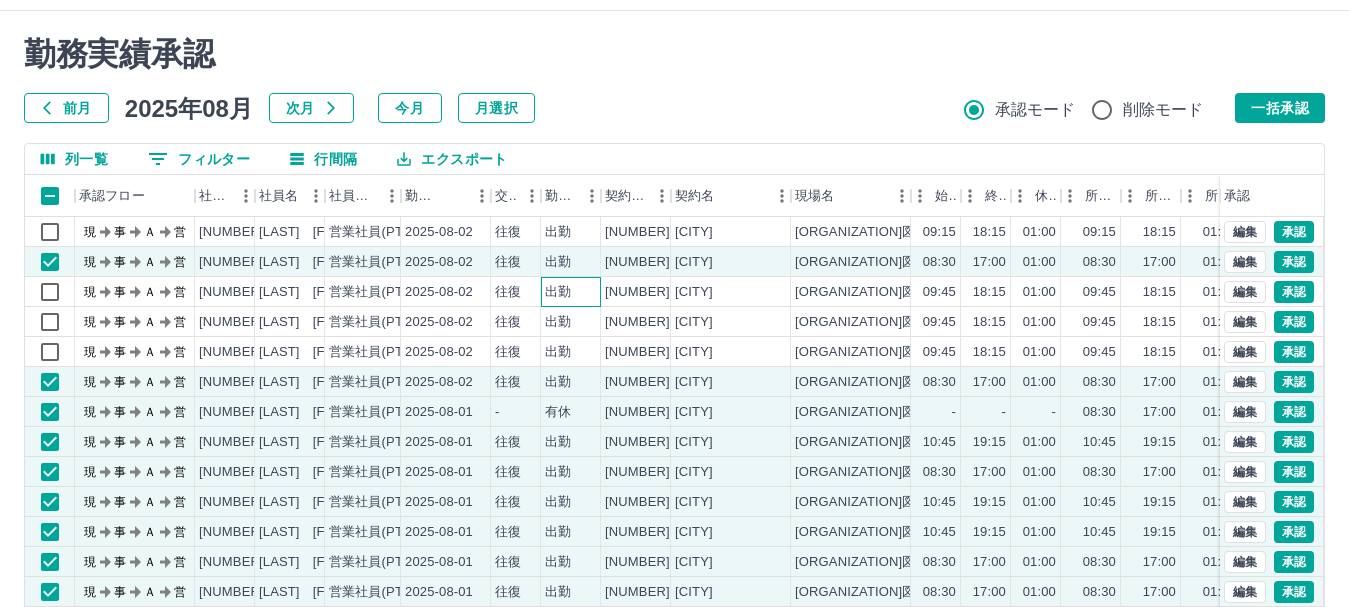 click on "出勤" at bounding box center [558, 292] 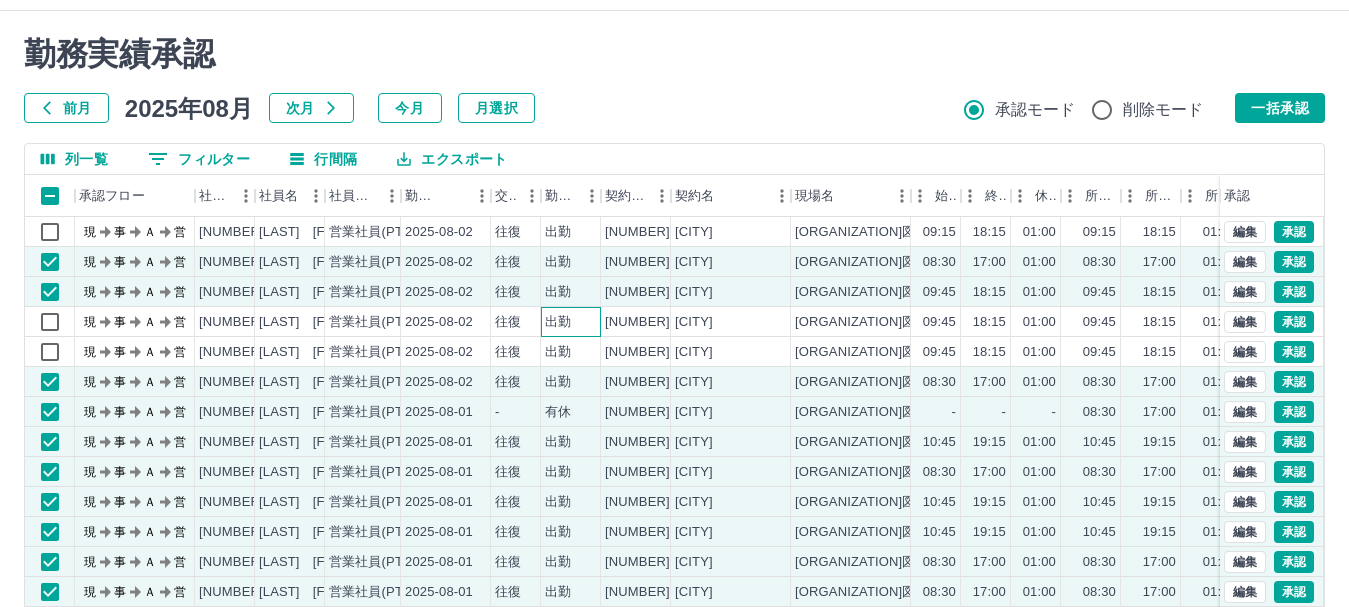 click on "出勤" at bounding box center (558, 322) 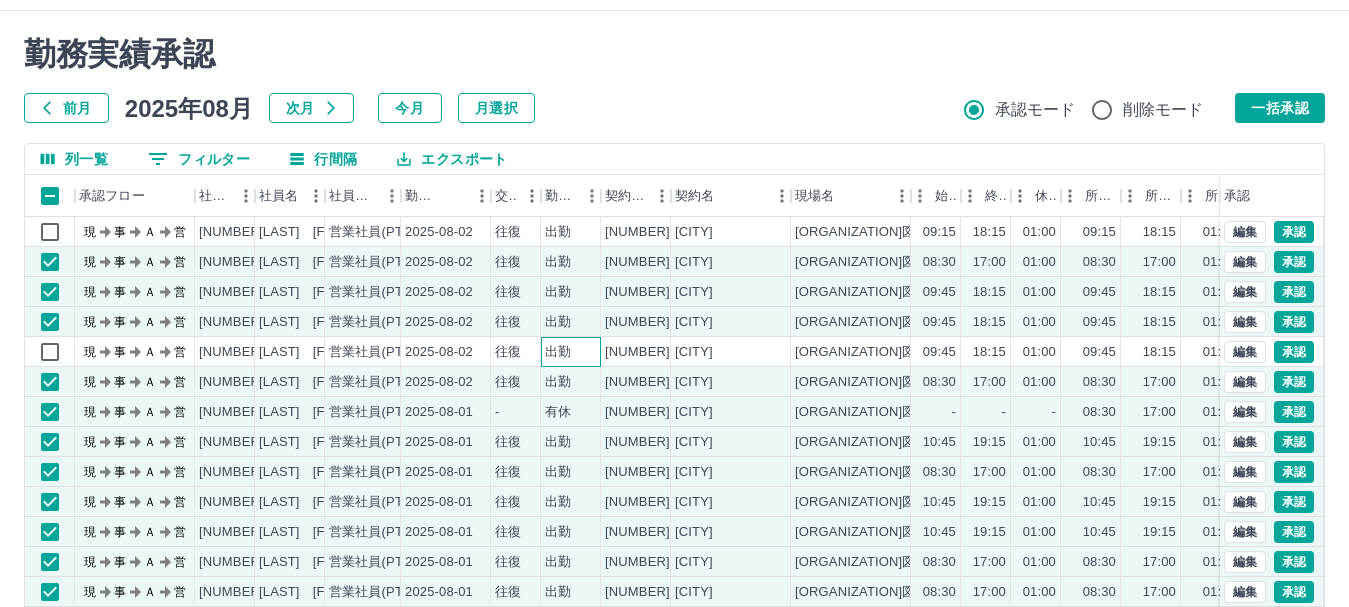 click on "出勤" at bounding box center (558, 352) 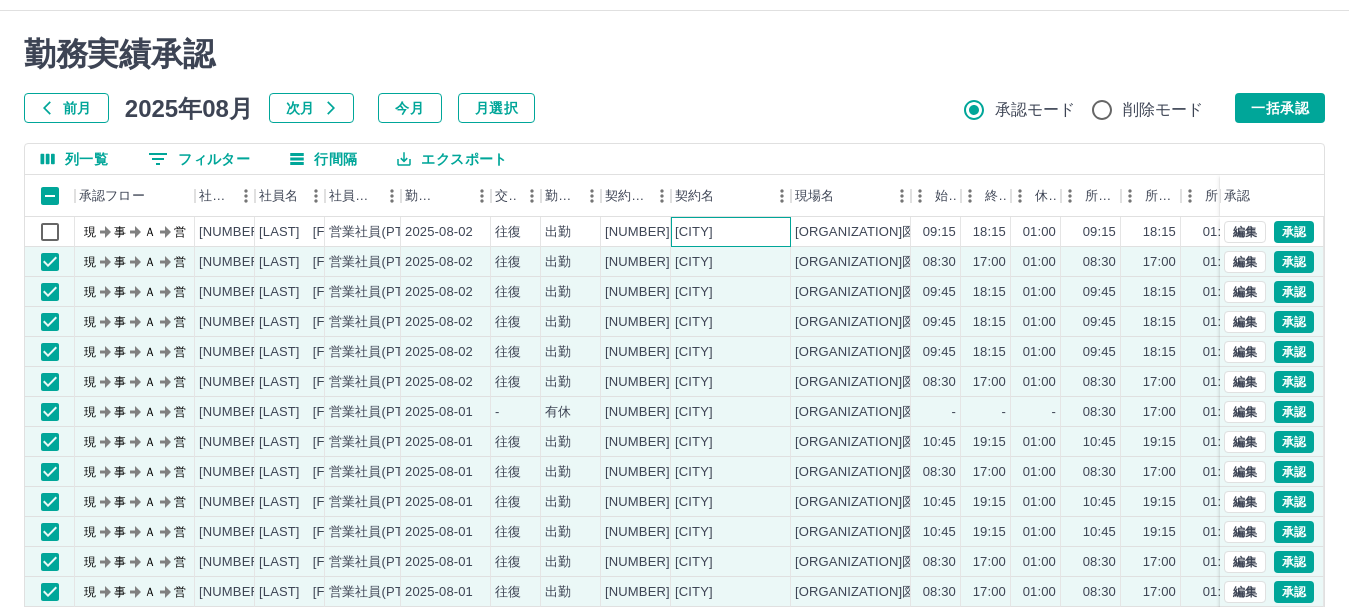 click on "[CITY]" at bounding box center [731, 232] 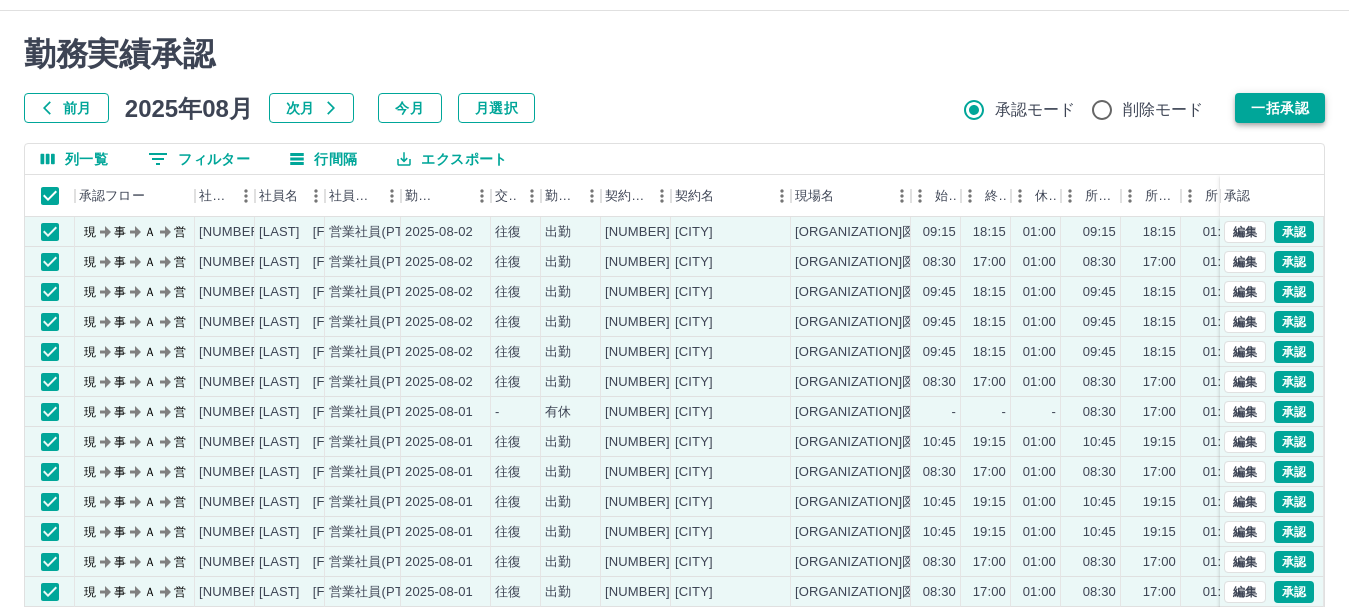 click on "一括承認" at bounding box center [1280, 108] 